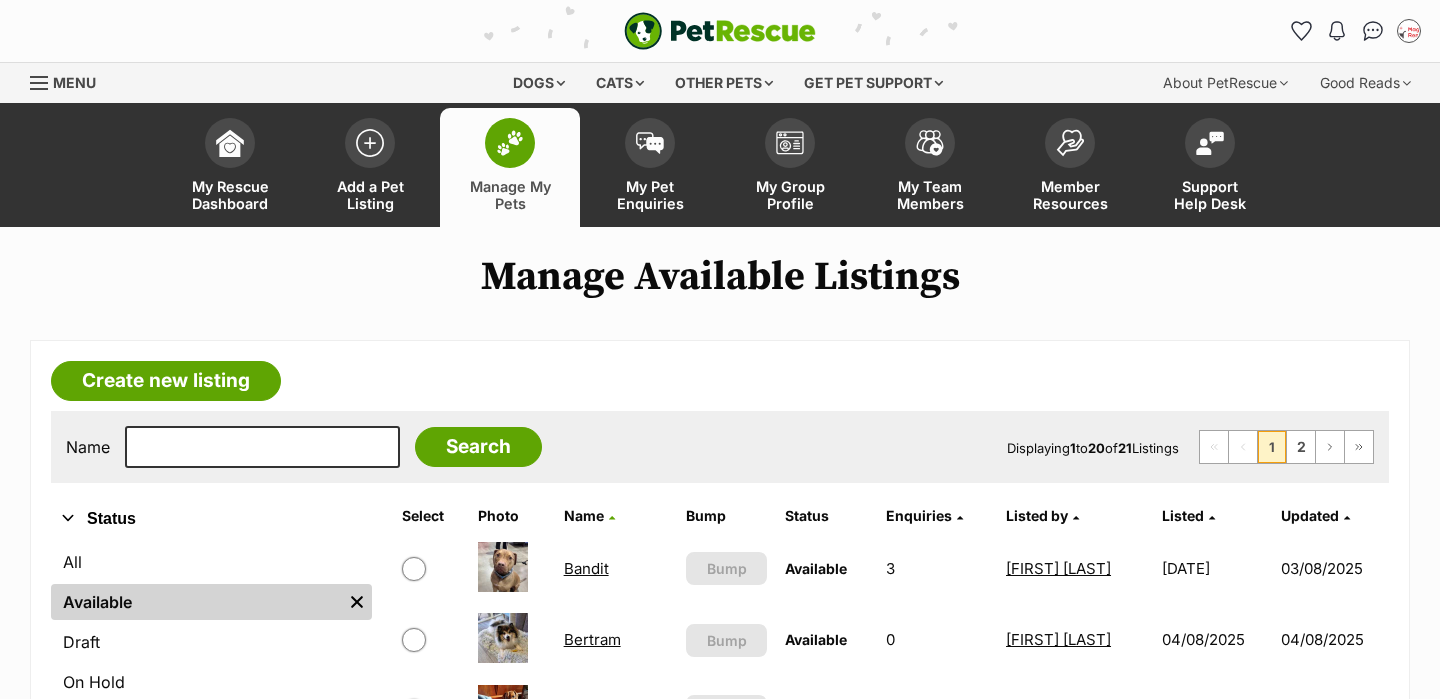 scroll, scrollTop: 1404, scrollLeft: 0, axis: vertical 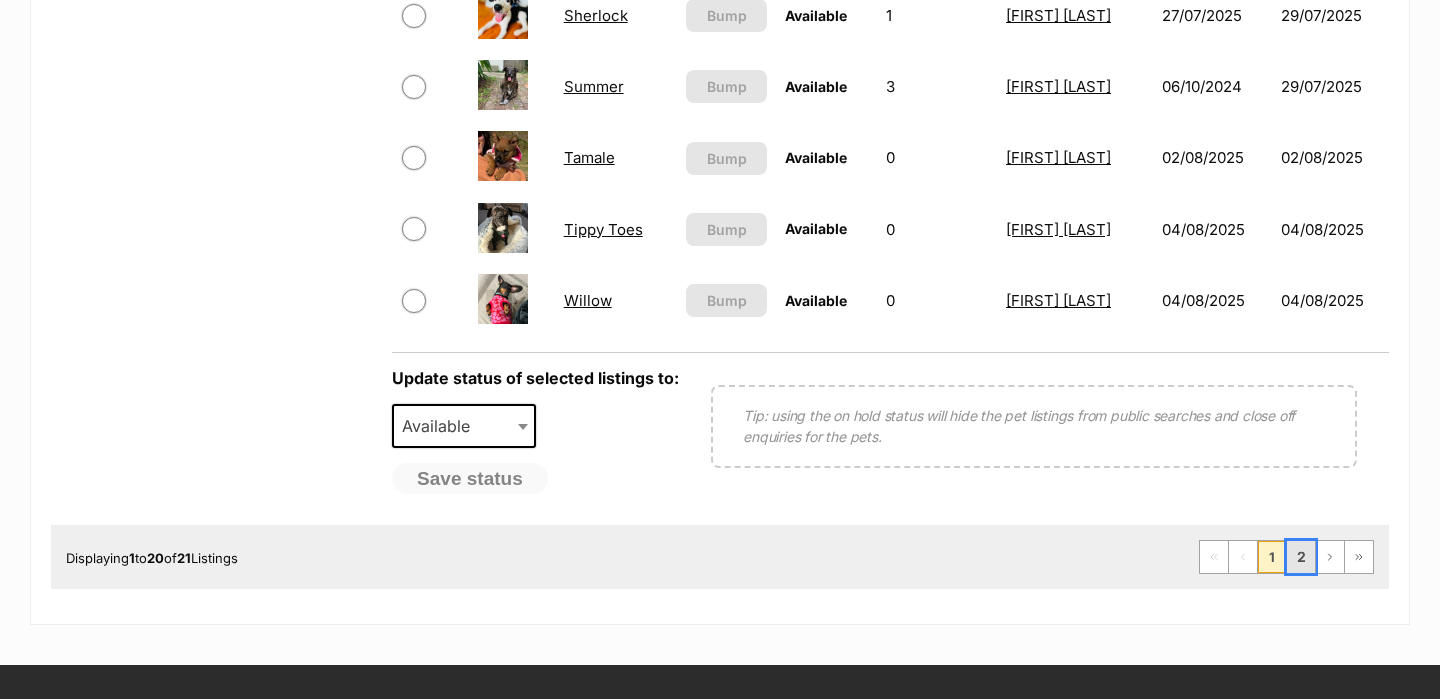 click on "2" at bounding box center [1301, 557] 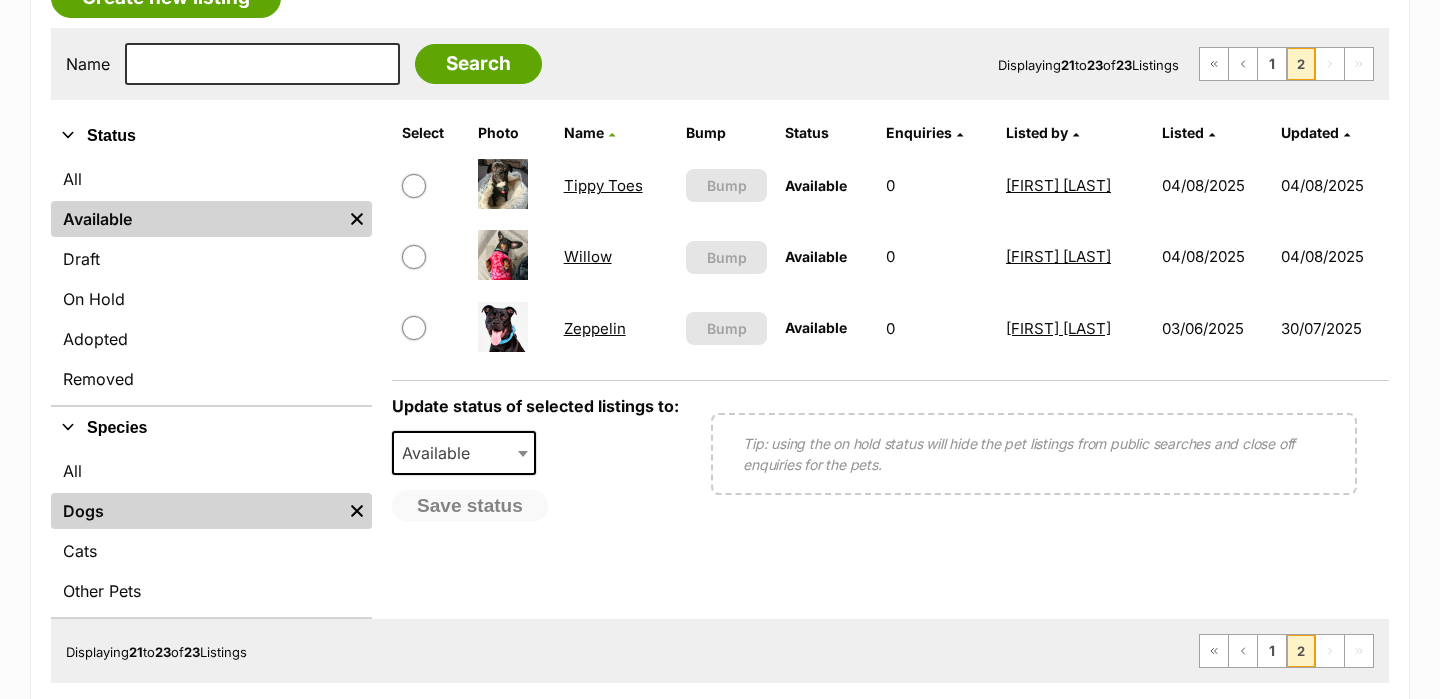 scroll, scrollTop: 381, scrollLeft: 0, axis: vertical 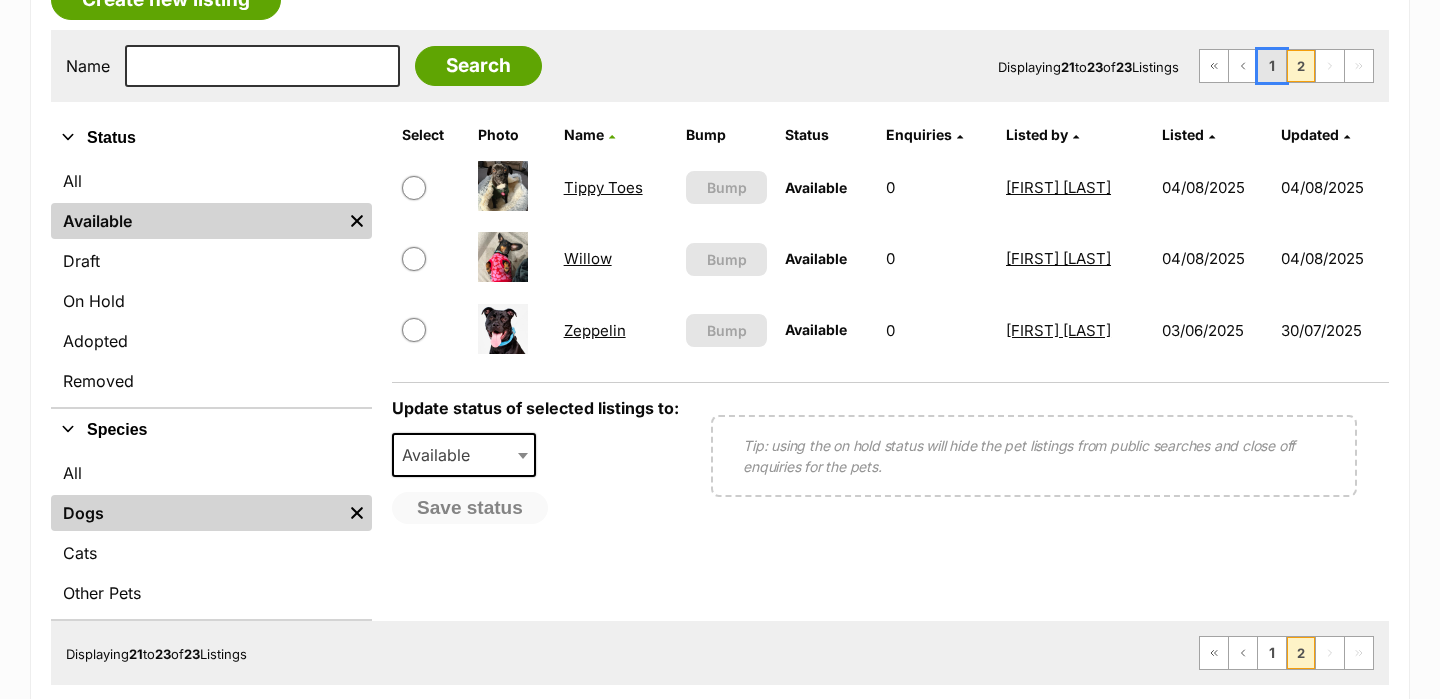 click on "1" at bounding box center (1272, 66) 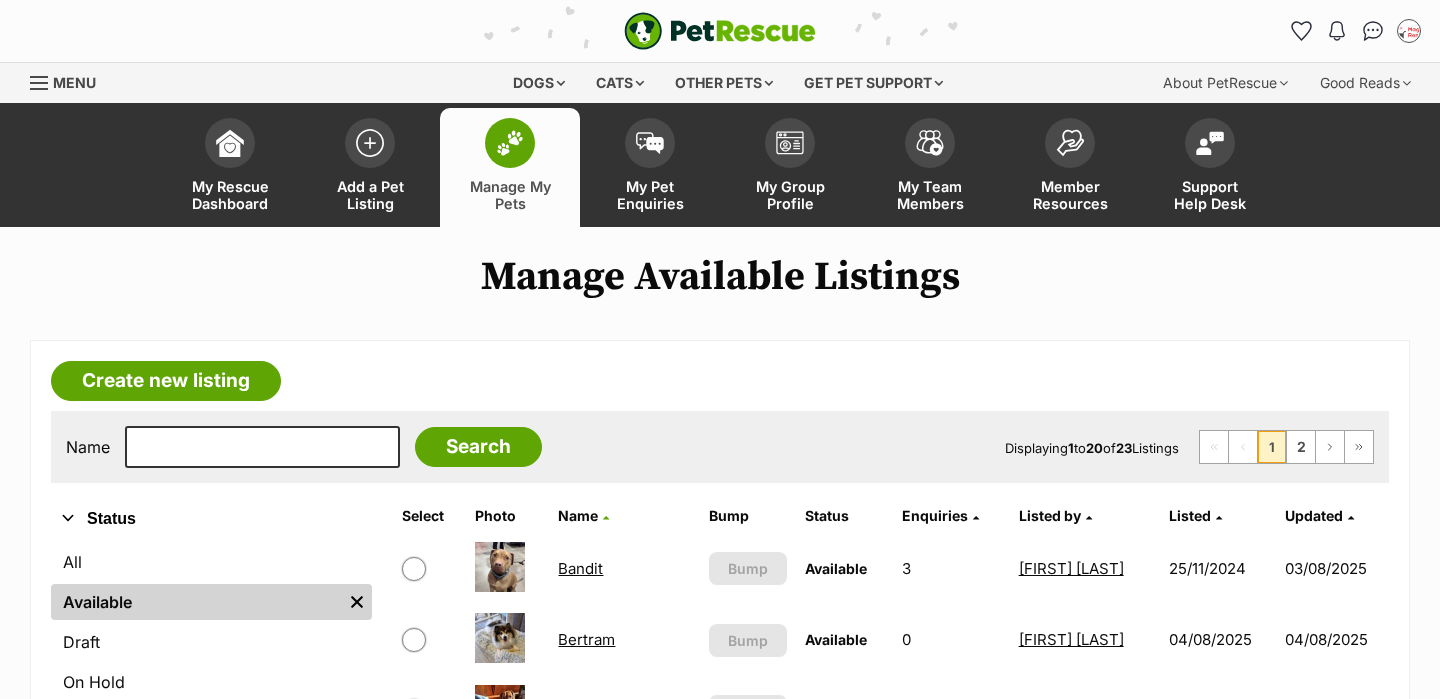 scroll, scrollTop: 0, scrollLeft: 0, axis: both 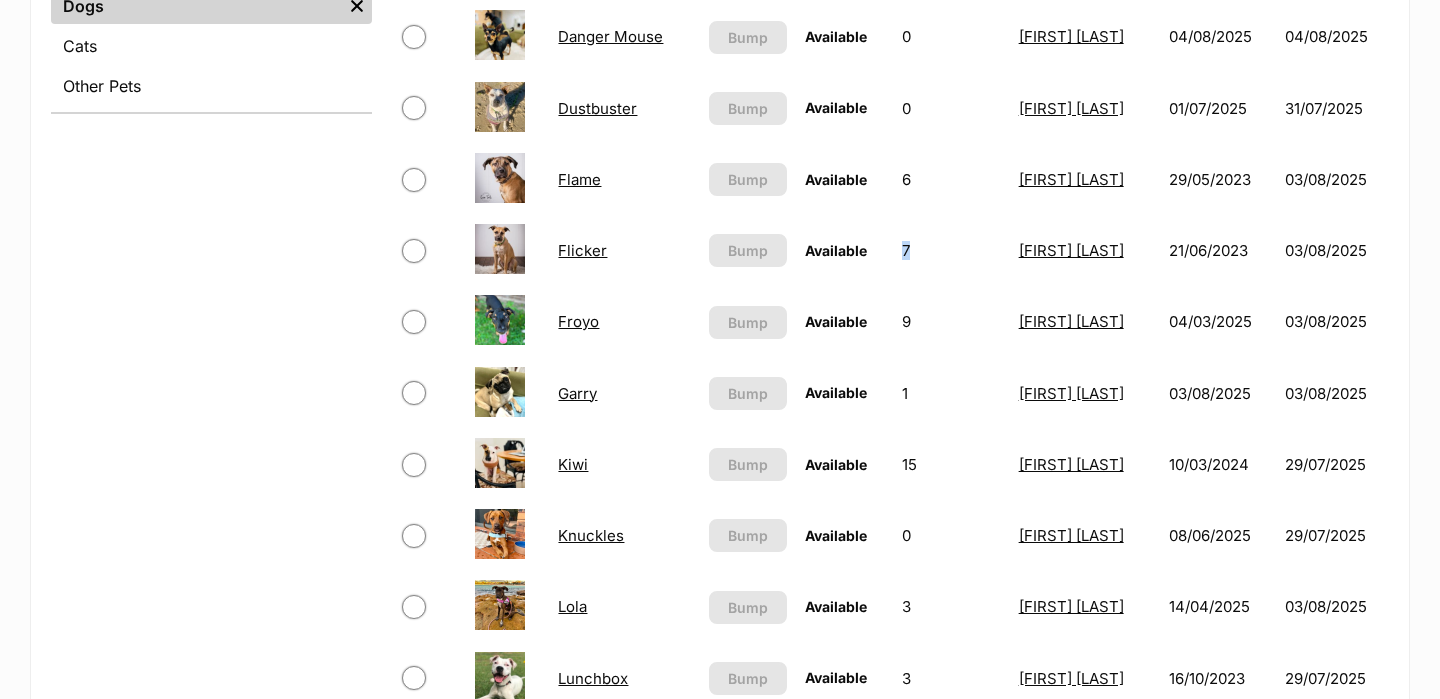 drag, startPoint x: 903, startPoint y: 248, endPoint x: 879, endPoint y: 248, distance: 24 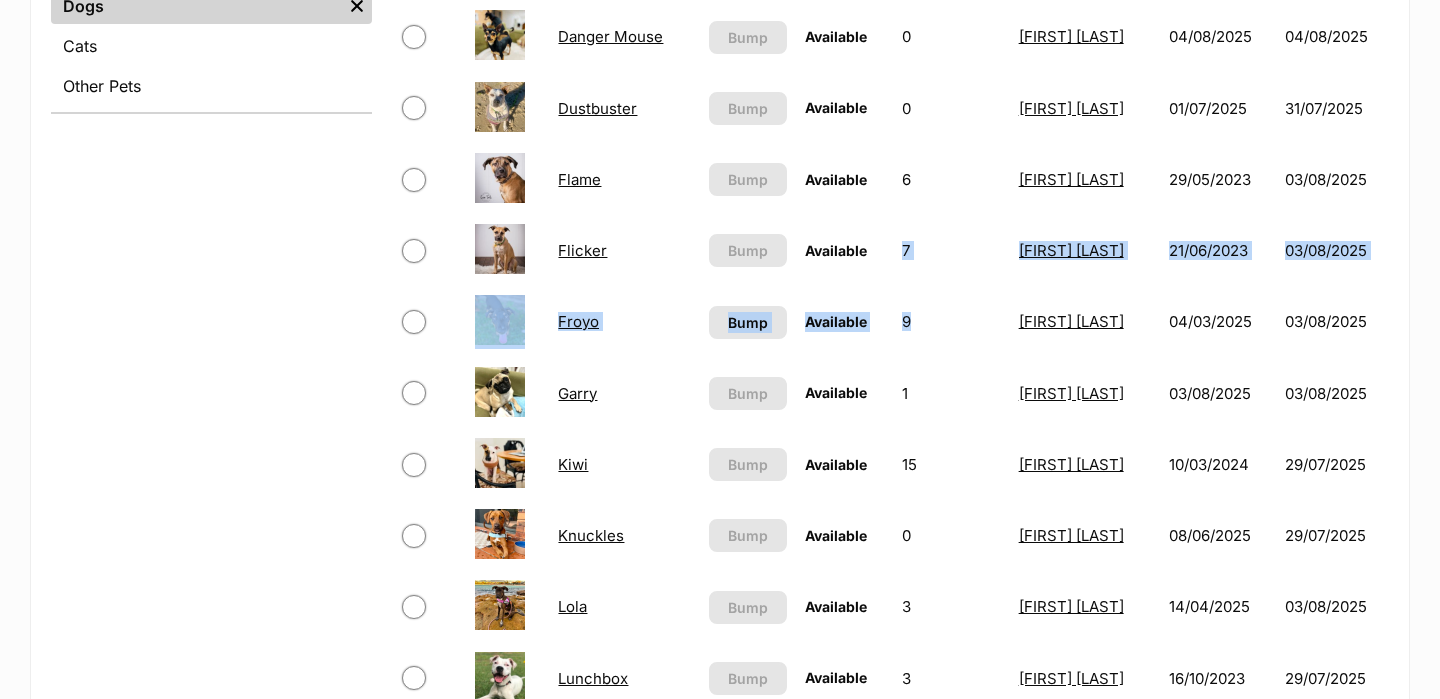 drag, startPoint x: 912, startPoint y: 322, endPoint x: 903, endPoint y: 232, distance: 90.44888 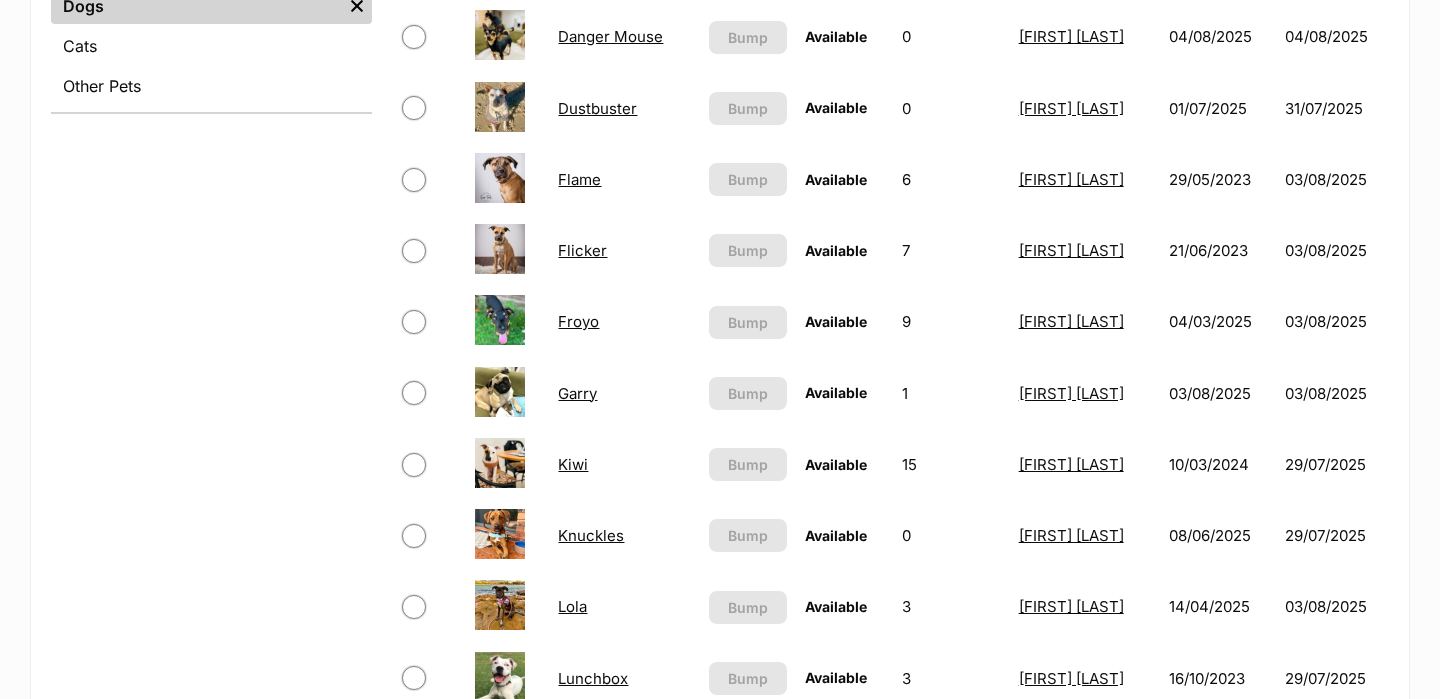 click on "Select
Photo
Name
Bump
Status
Enquiries
Listed by
Listed
Updated
Bandit
This listing can be bumped in 5 days
Bump
Available
3
Lisa Brittain
25/11/2024
03/08/2025
Bertram
This listing can be bumped in 6 days
Bump
Available
0
Shanna Hooper
04/08/2025
04/08/2025
Bruce
This listing can be bumped in 5 days
Bump
Available
0
Lisa Brittain
02/08/2025
02/08/2025
Brûlée
This listing can be bumped in 5 days
Bump
Available
6
Lisa Brittain
08/11/2023
03/08/2025
Burly
This listing can be bumped in 4 days
Bump
Available
0
Lisa Brittain
02/08/2025
02/08/2025
Danger Mouse" at bounding box center [890, 340] 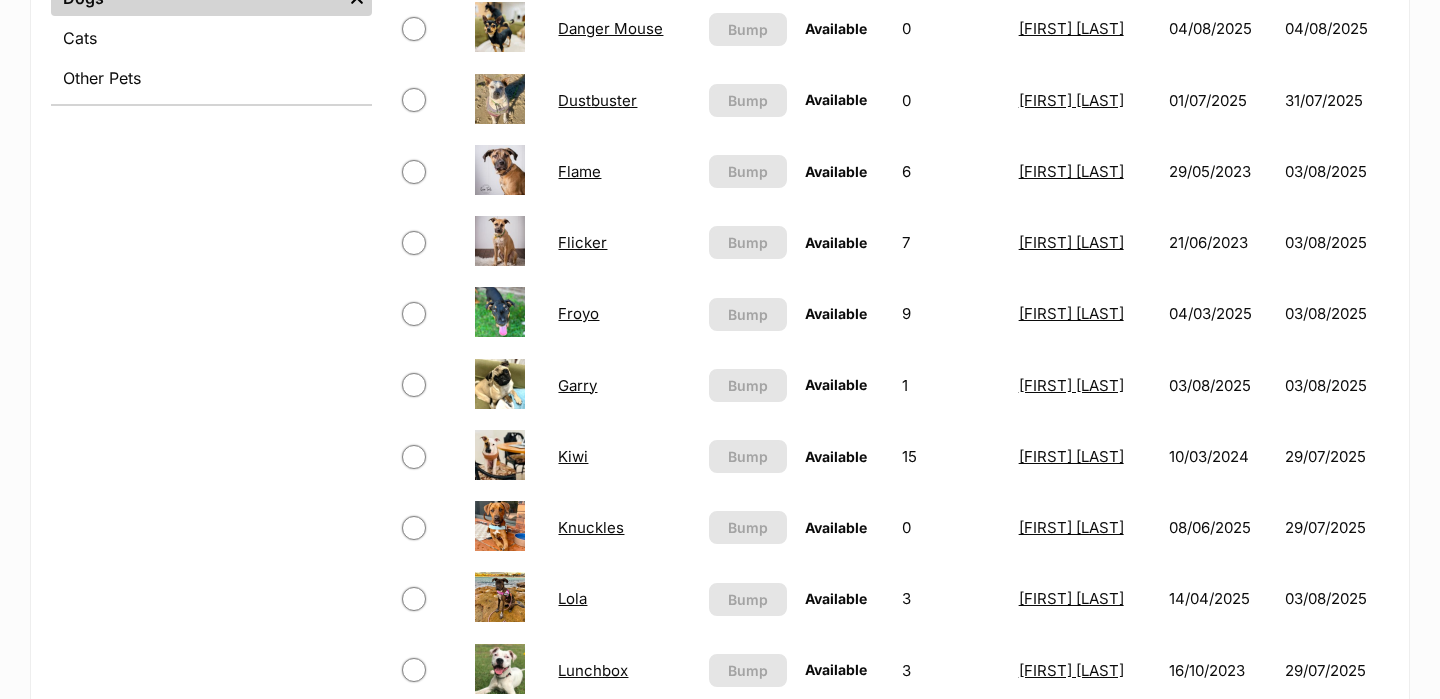 click on "Froyo" at bounding box center (578, 313) 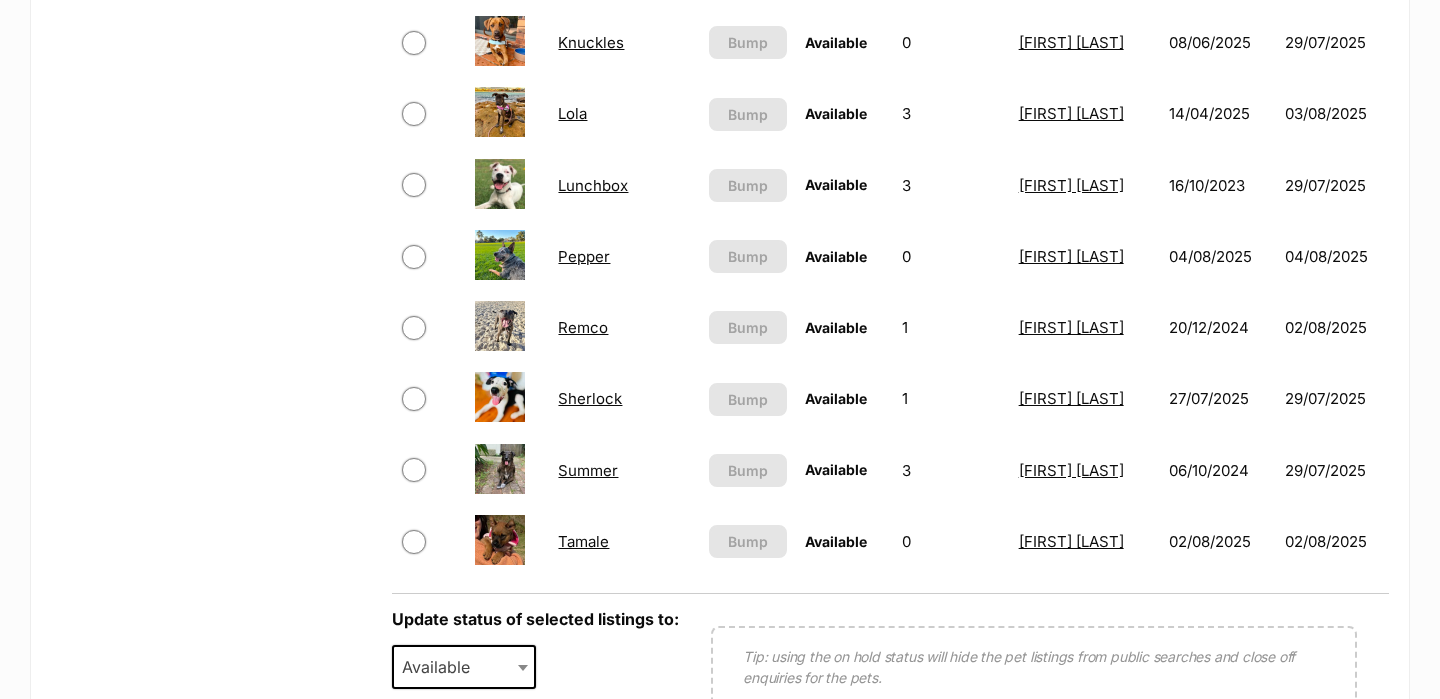 scroll, scrollTop: 1384, scrollLeft: 0, axis: vertical 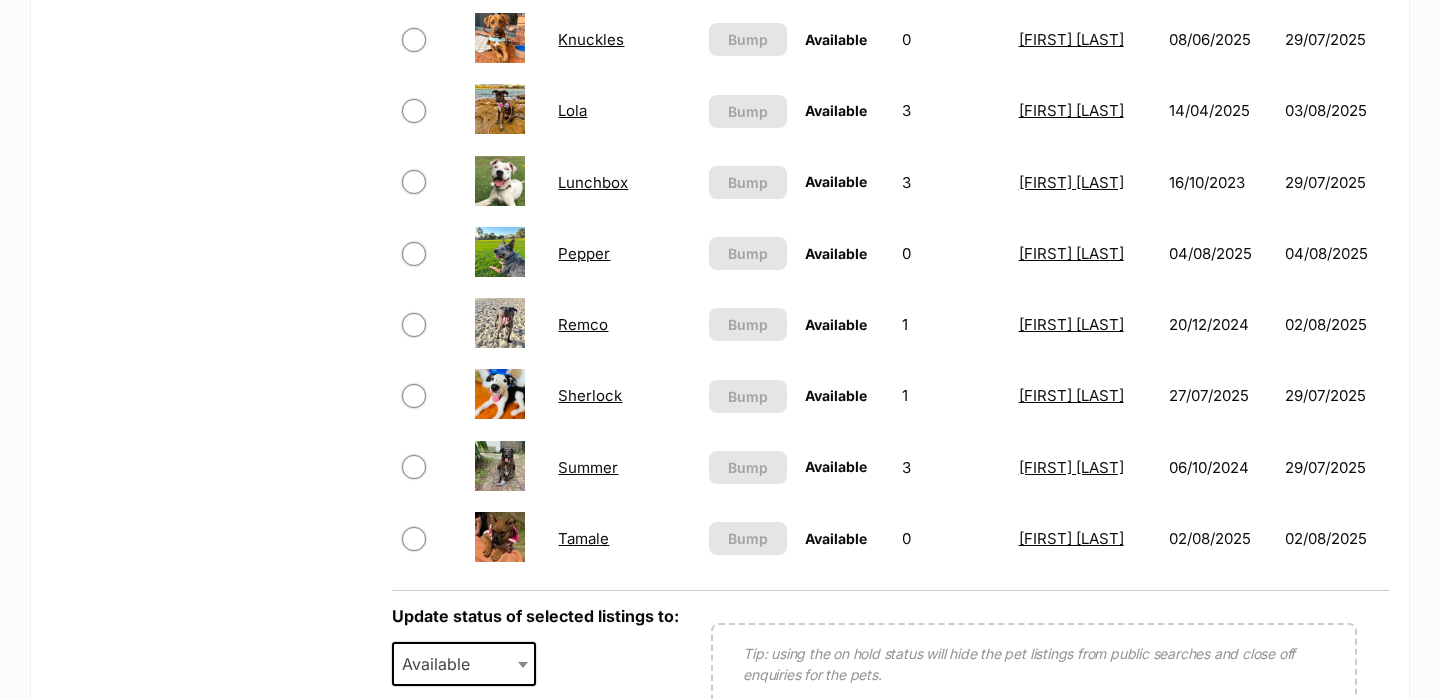 click on "Pepper" at bounding box center (584, 253) 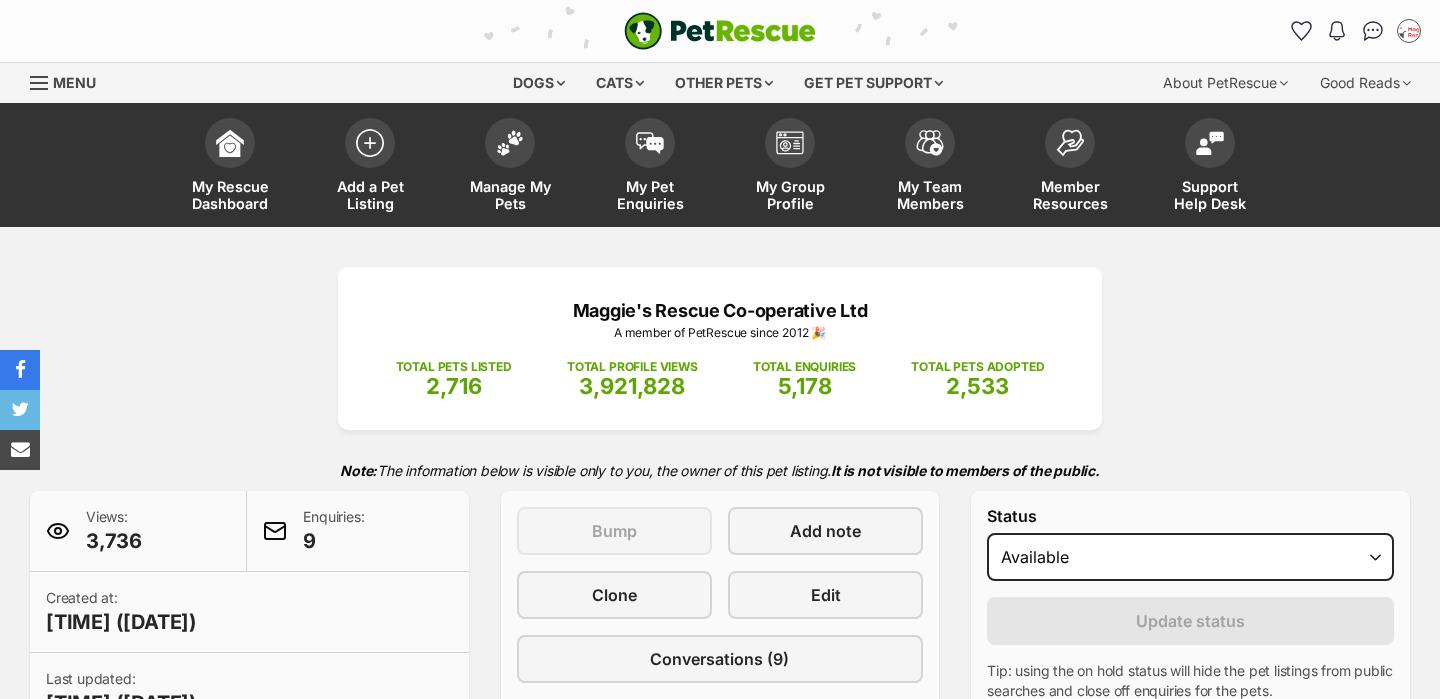 scroll, scrollTop: 0, scrollLeft: 0, axis: both 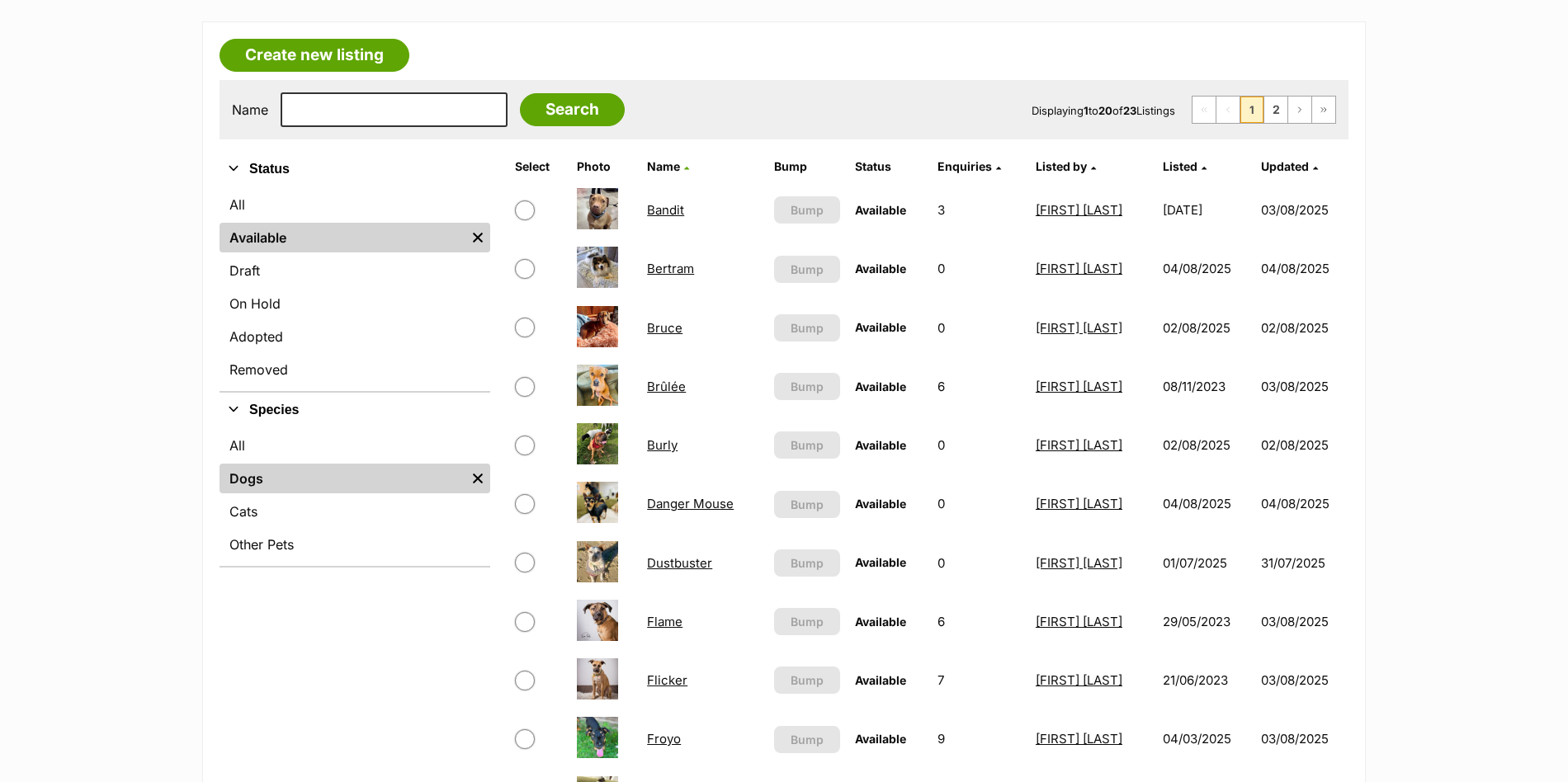 click on "Bertram" at bounding box center [670, 268] 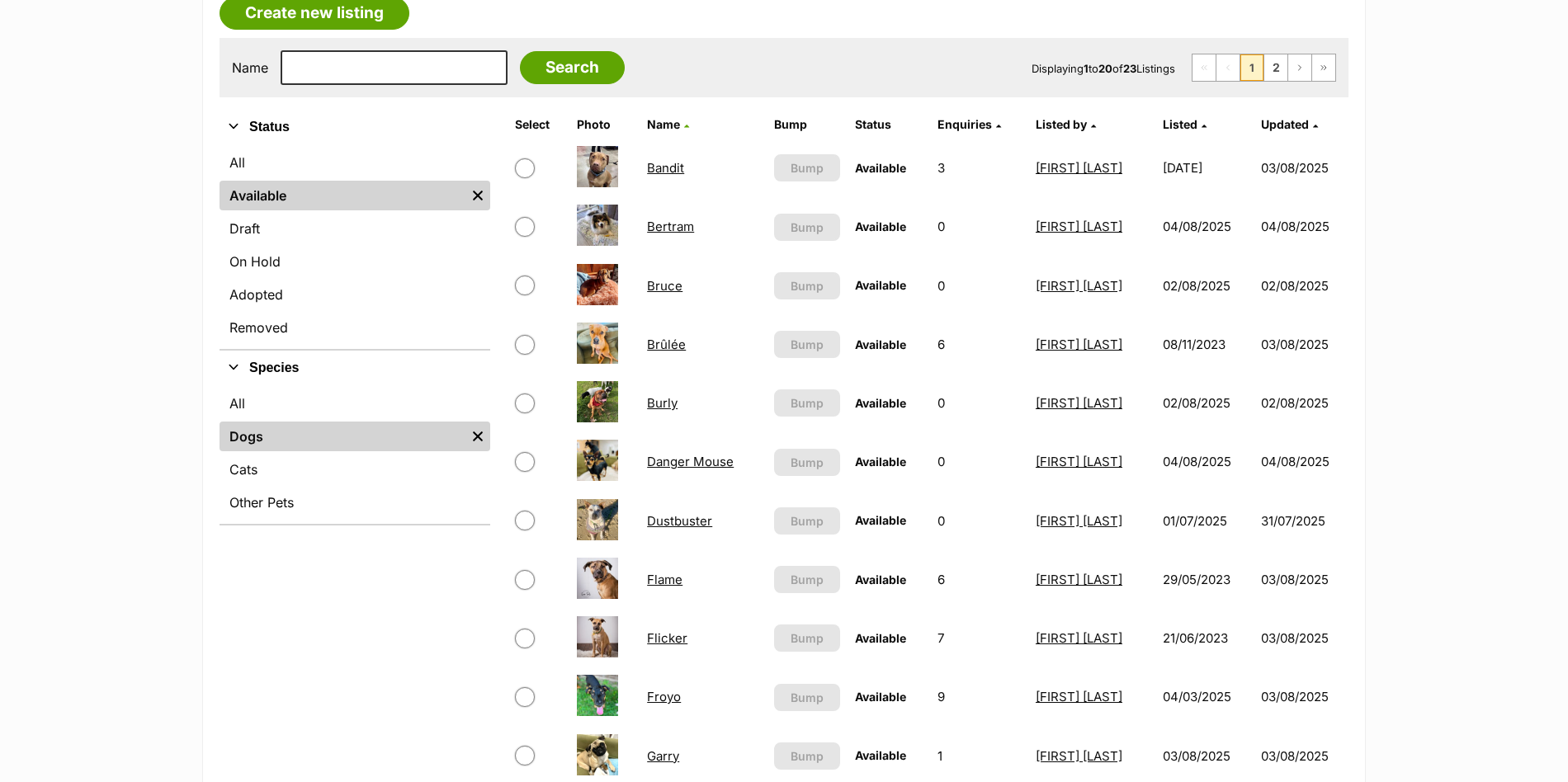 click on "Danger Mouse" at bounding box center (690, 461) 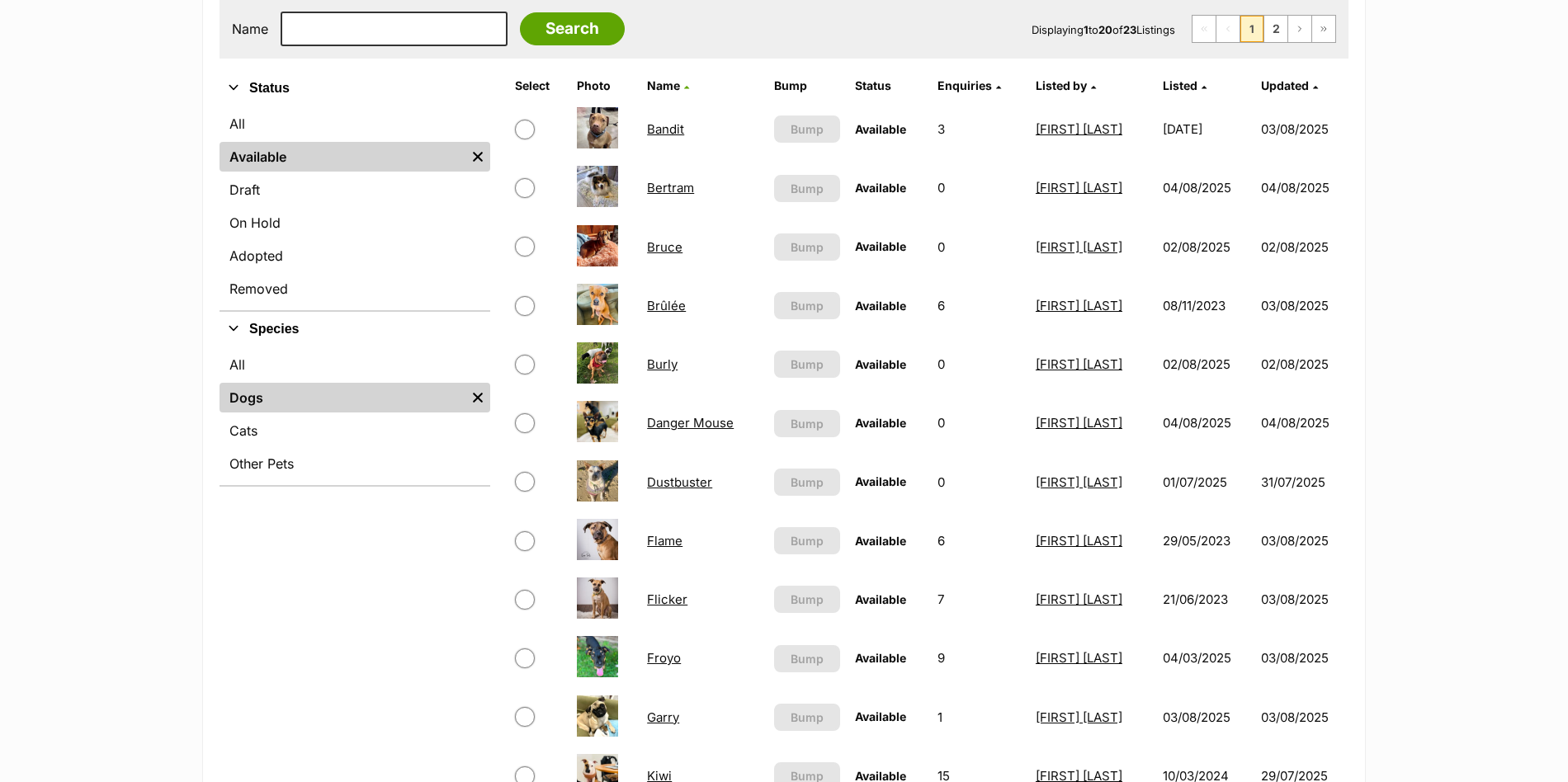 scroll, scrollTop: 347, scrollLeft: 0, axis: vertical 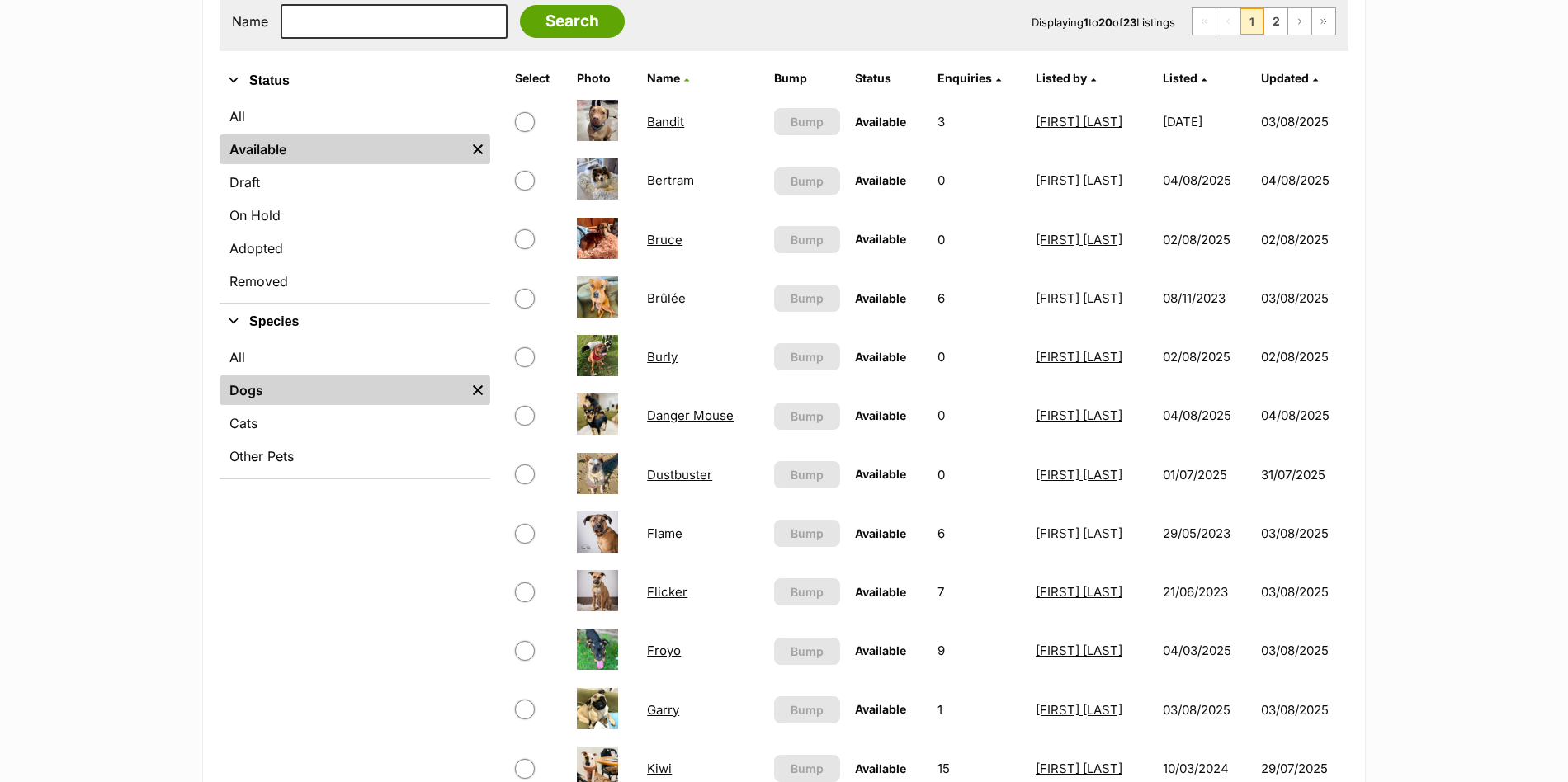 click on "Dustbuster" at bounding box center [679, 474] 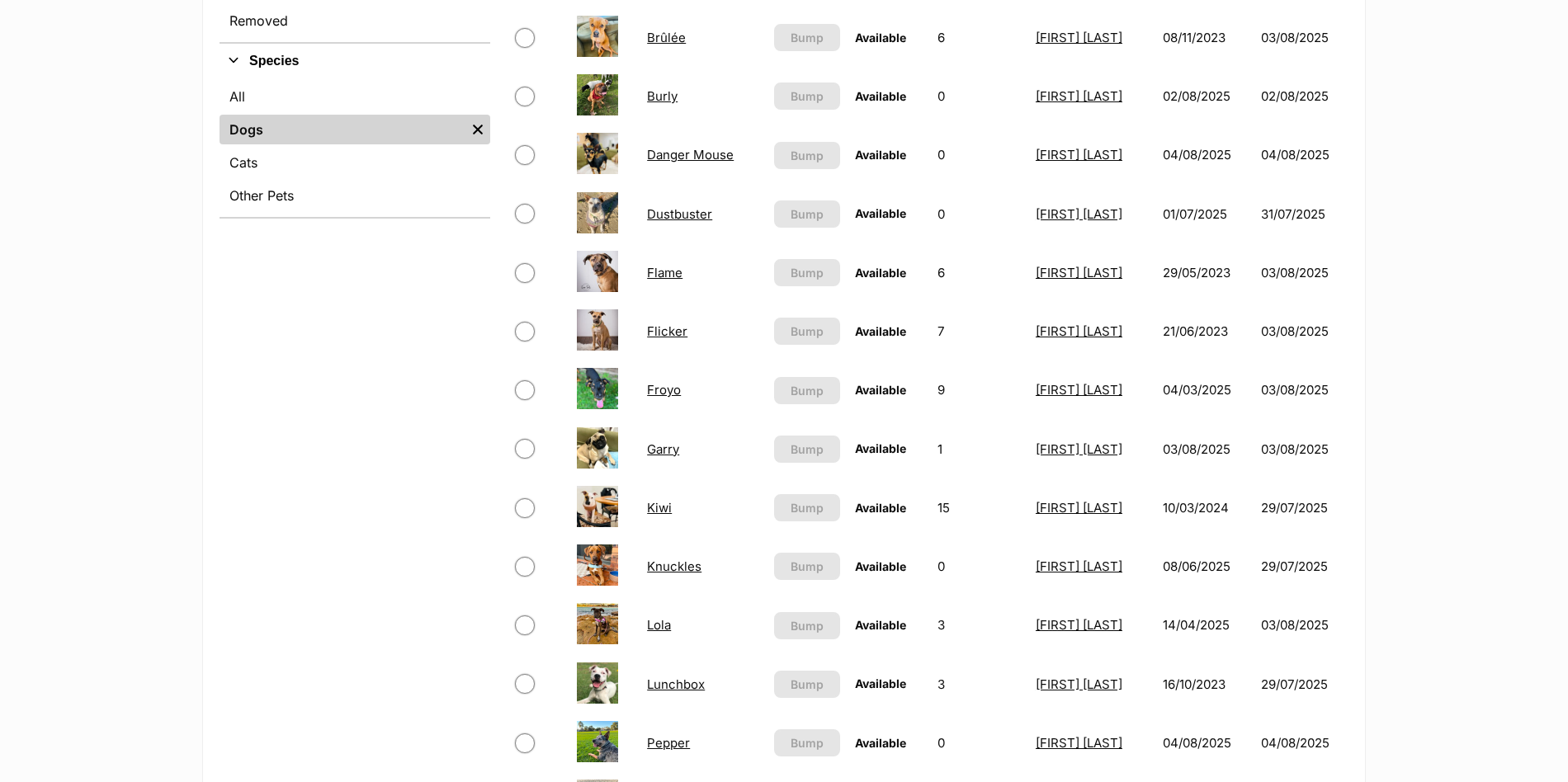 scroll, scrollTop: 610, scrollLeft: 0, axis: vertical 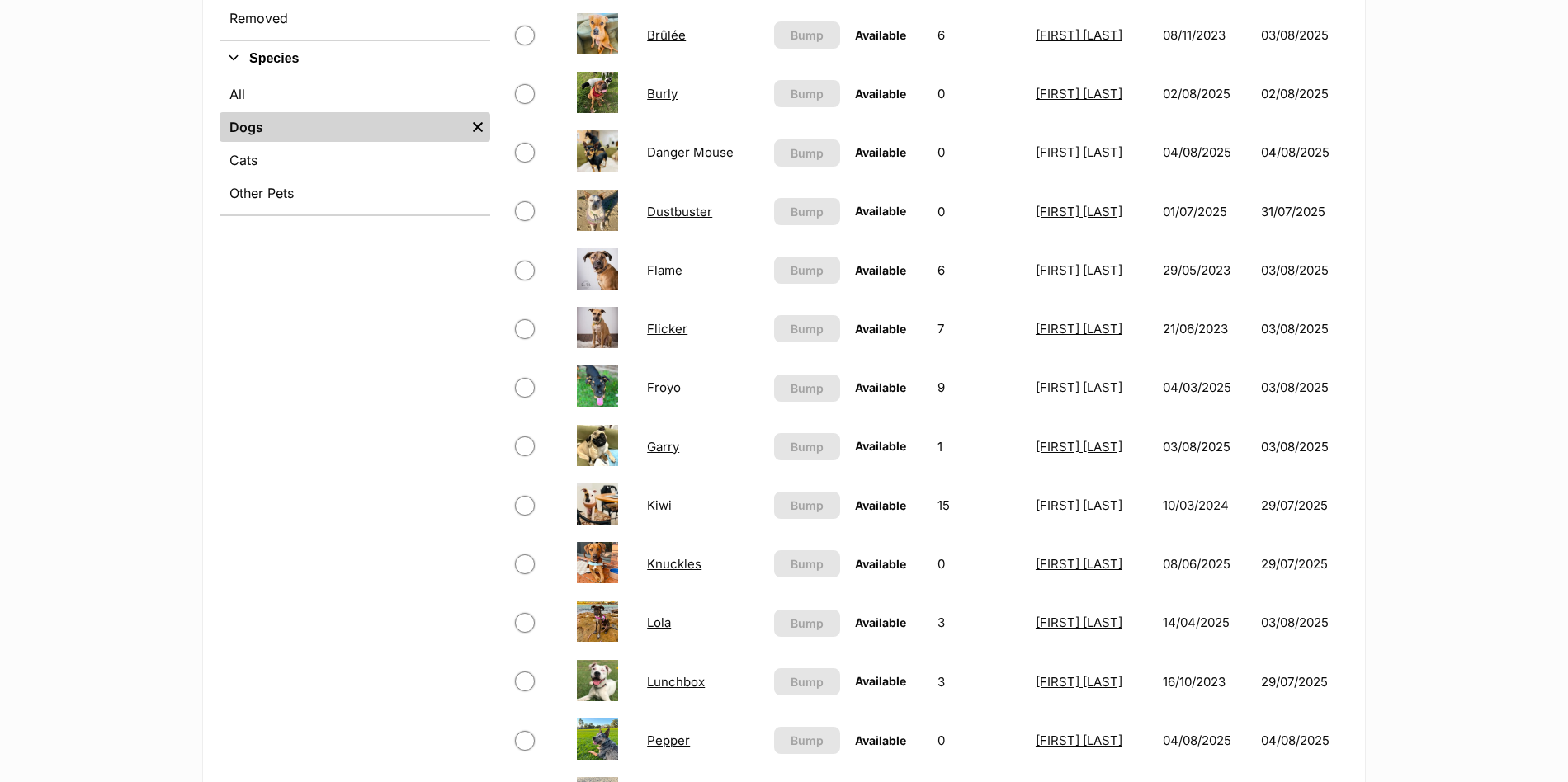 click on "Garry" at bounding box center [663, 446] 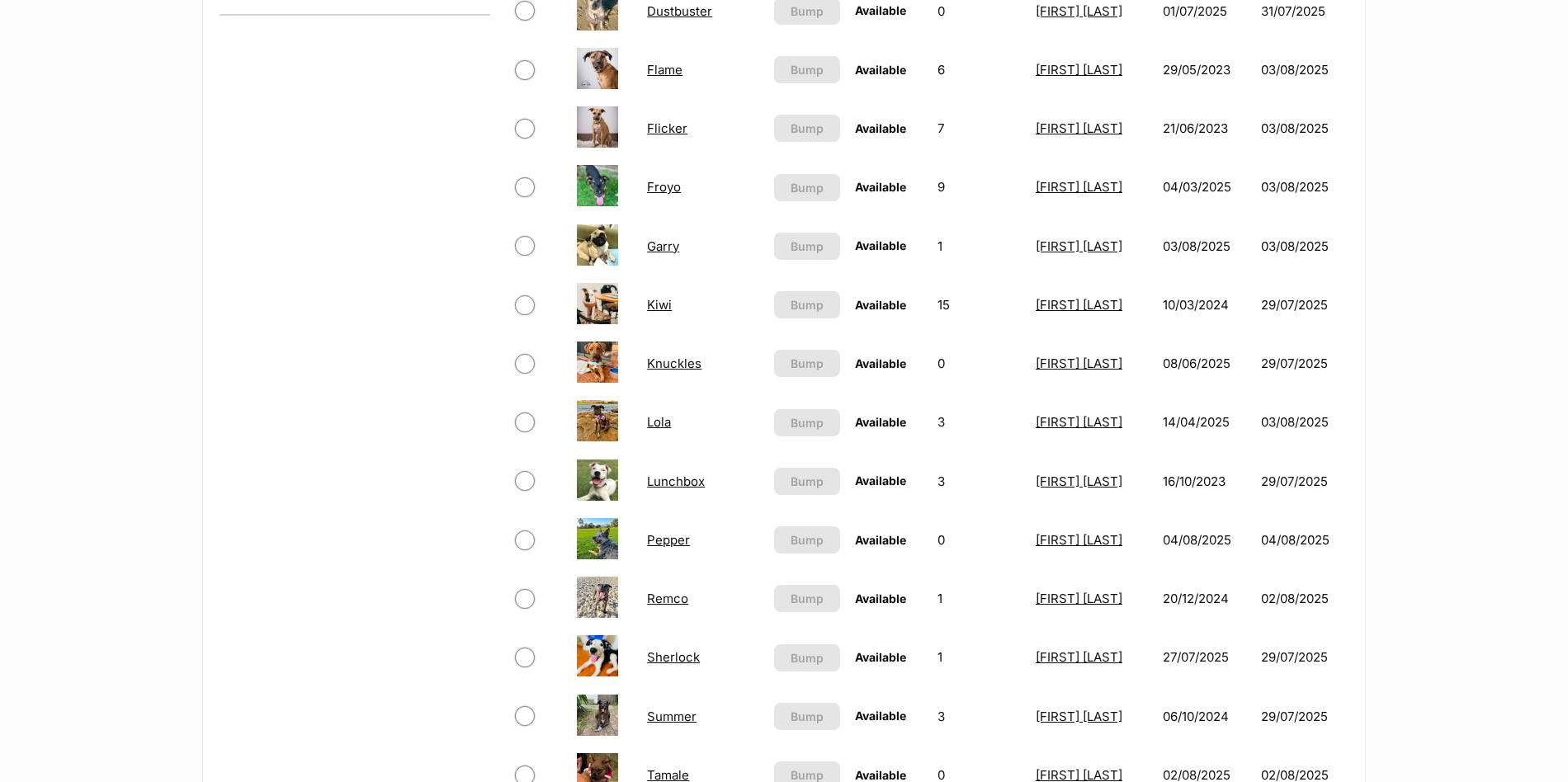 scroll, scrollTop: 812, scrollLeft: 0, axis: vertical 